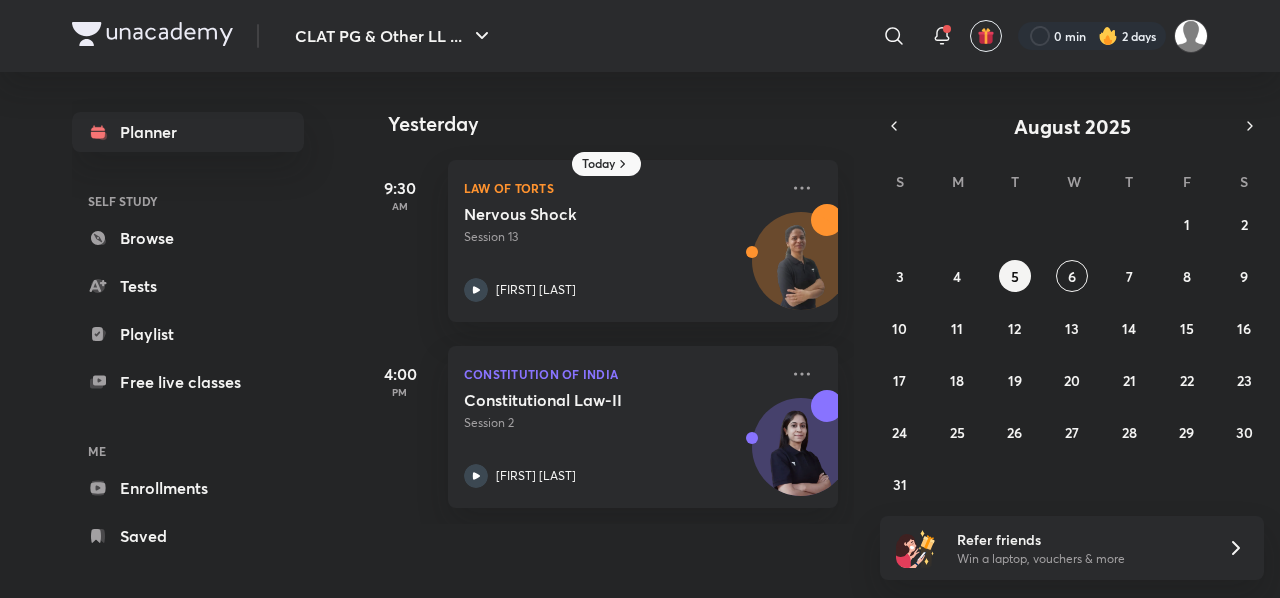 scroll, scrollTop: 0, scrollLeft: 0, axis: both 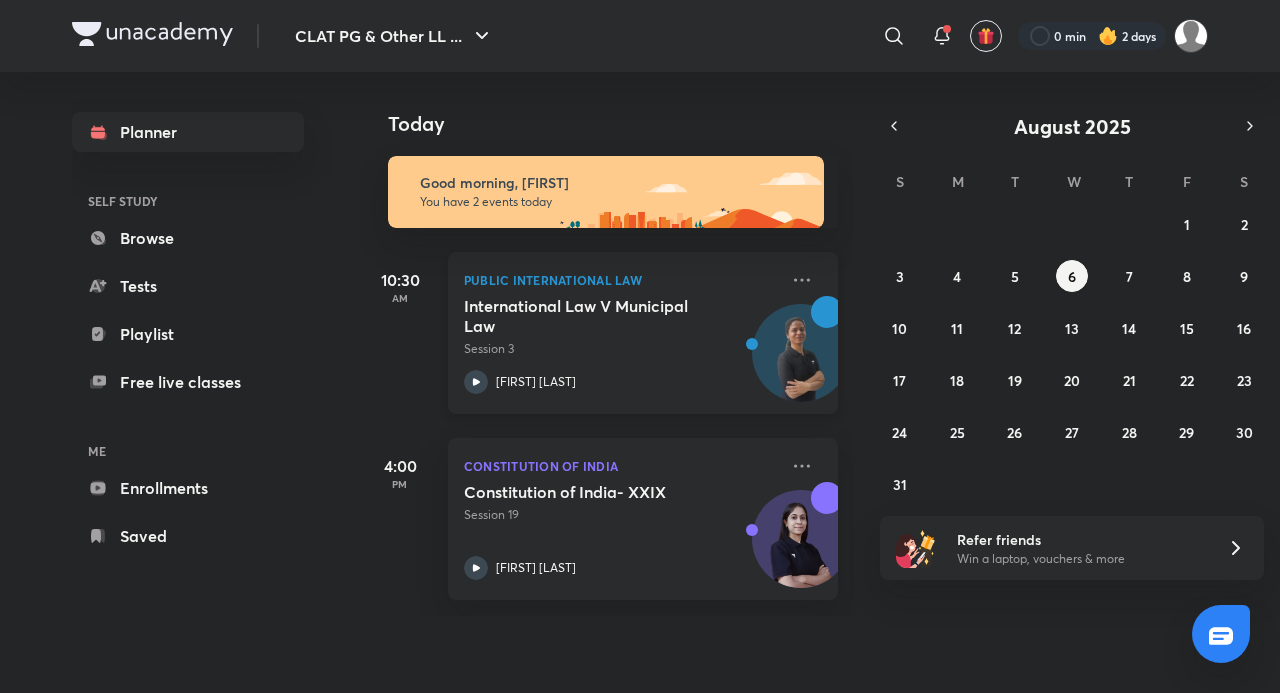 click 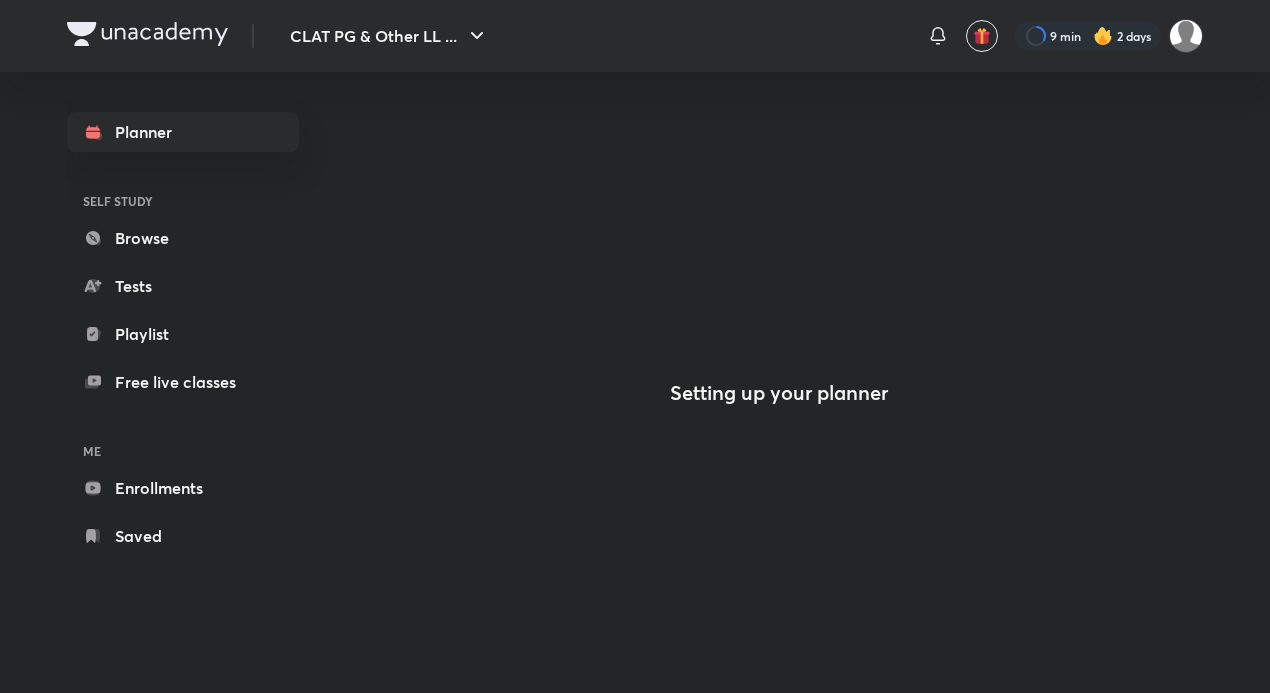 scroll, scrollTop: 0, scrollLeft: 0, axis: both 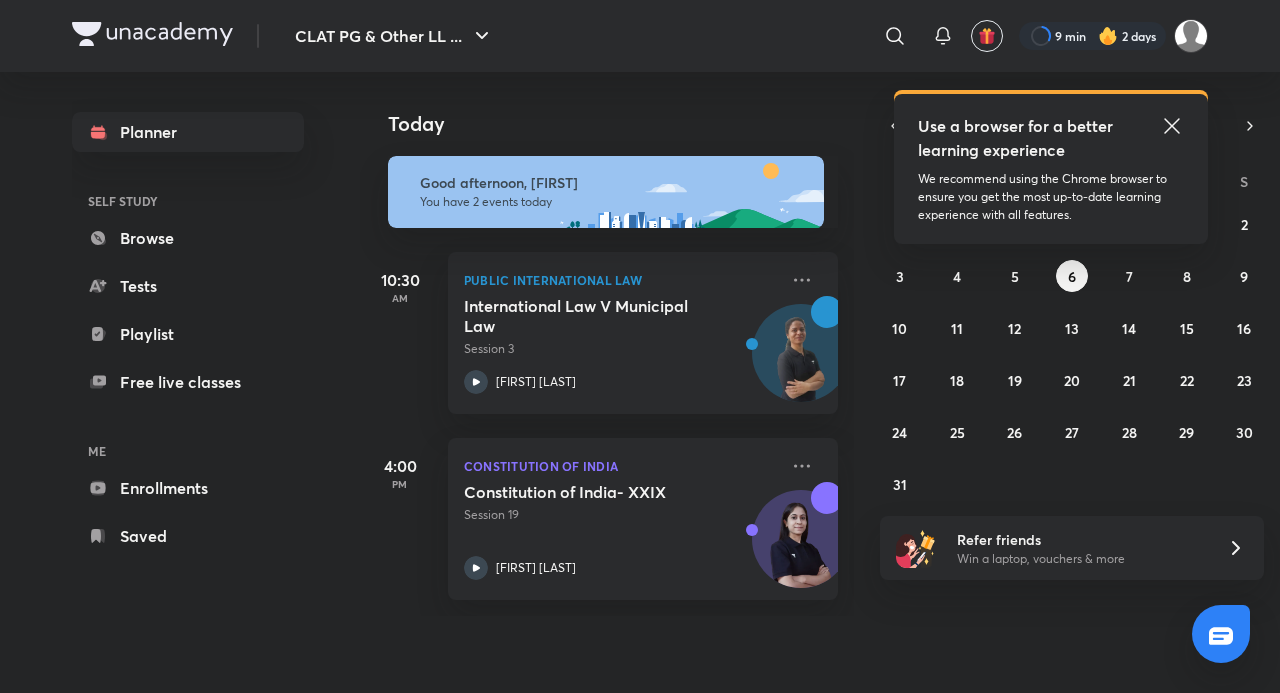 click 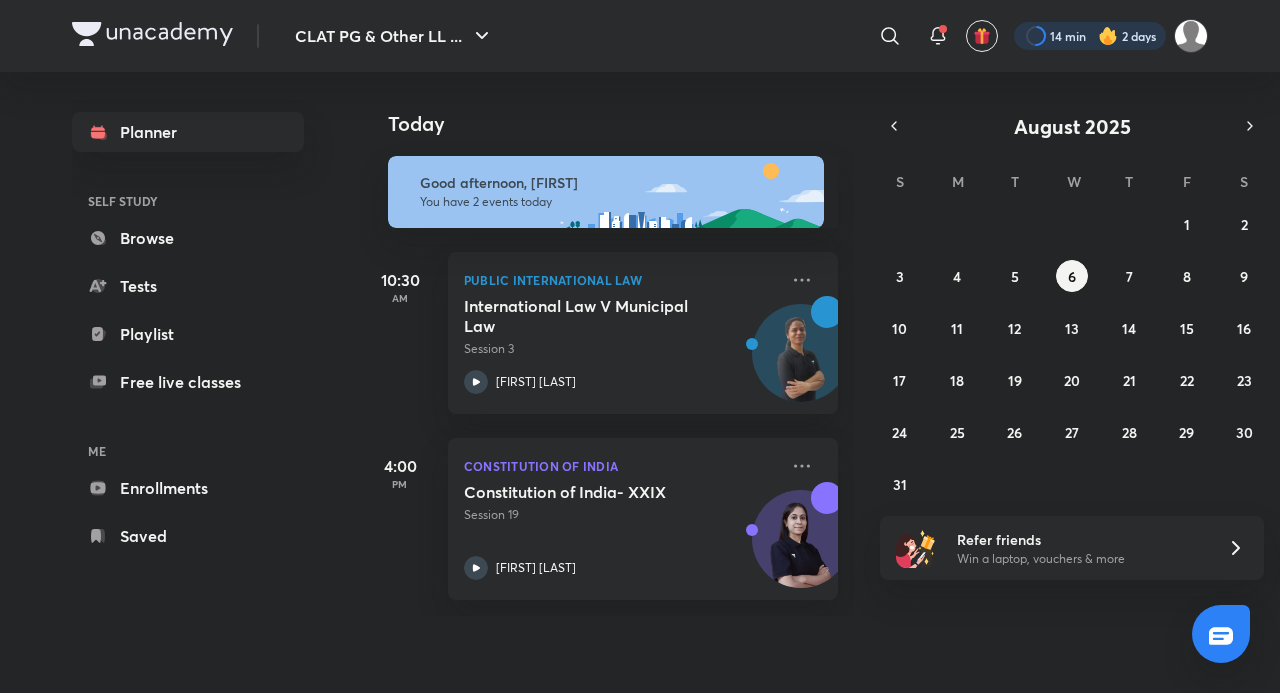 click at bounding box center (1090, 36) 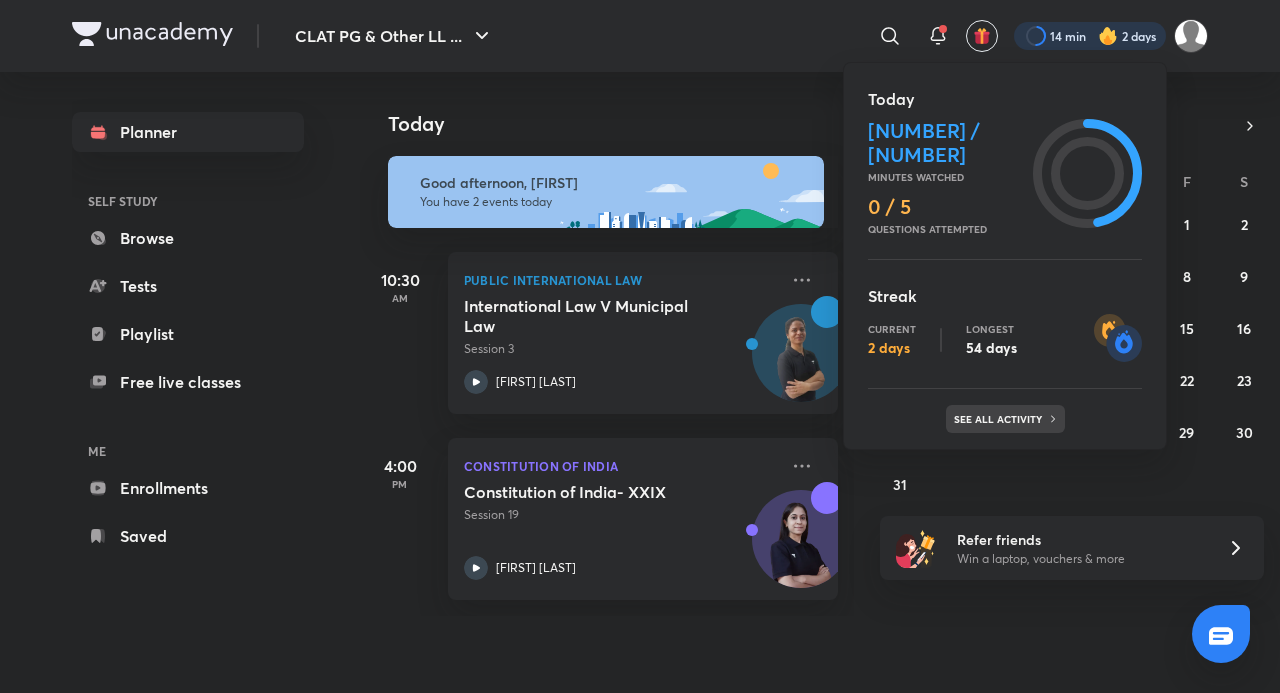click on "See all activity" at bounding box center [1005, 419] 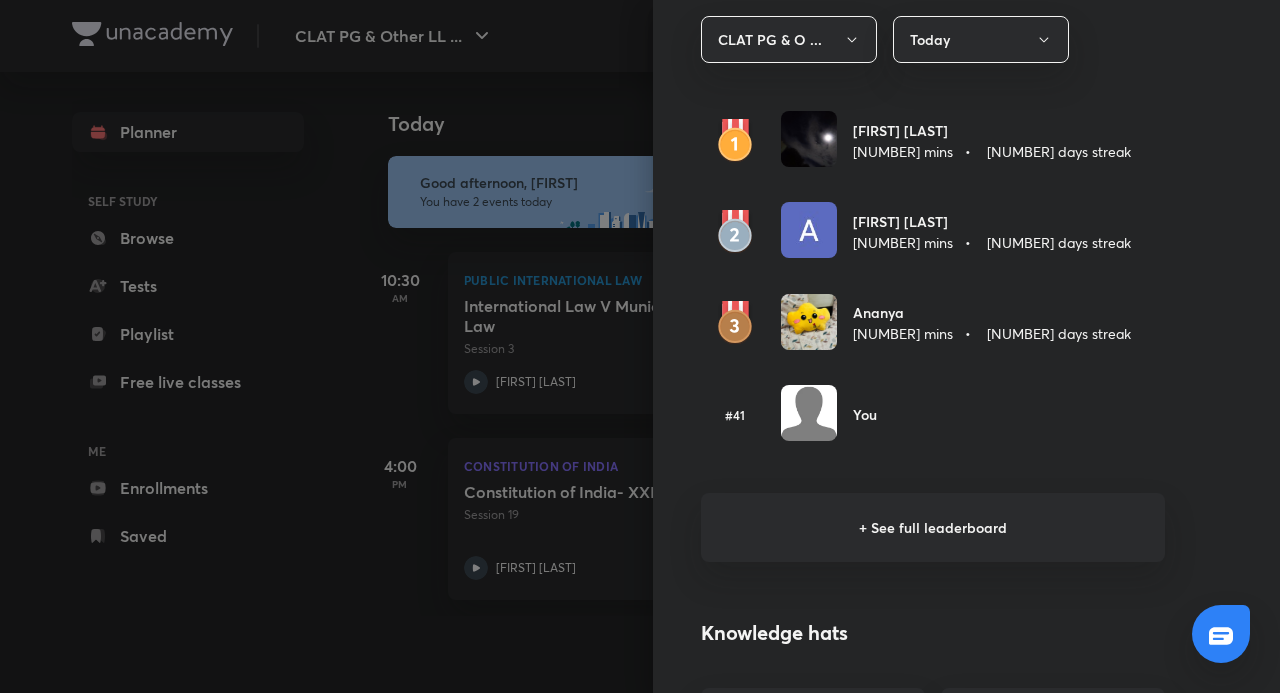 scroll, scrollTop: 1100, scrollLeft: 0, axis: vertical 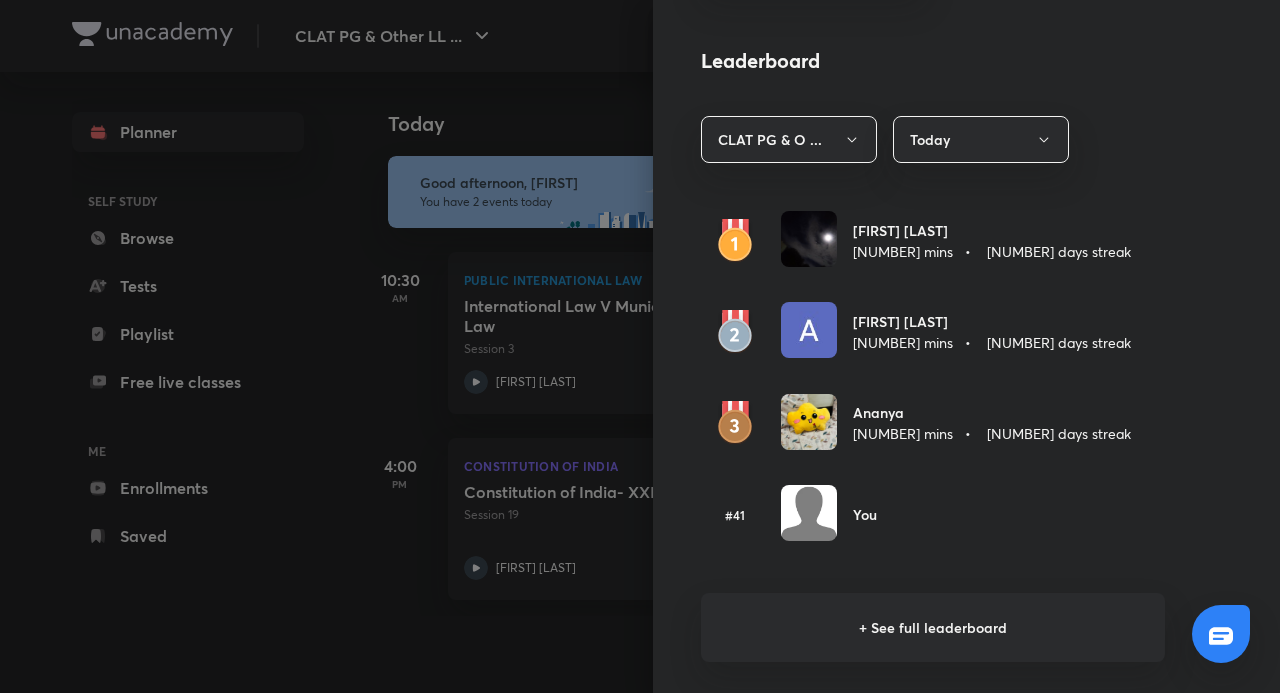 click at bounding box center (640, 346) 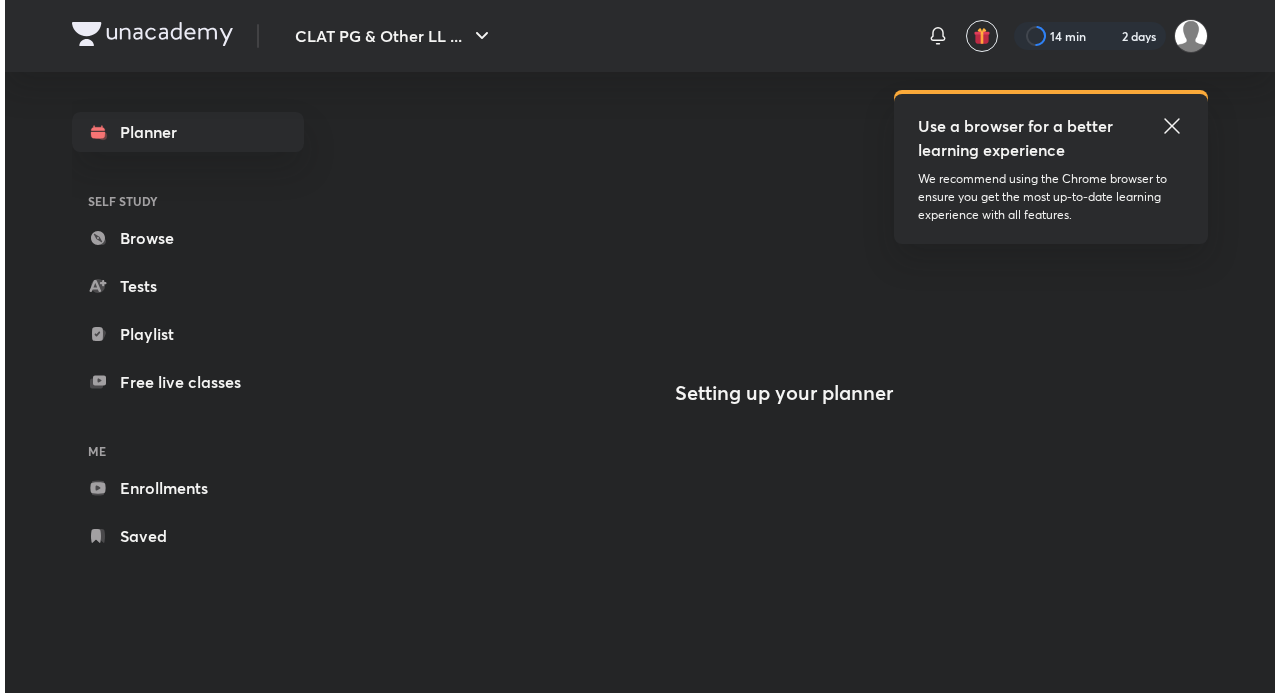 scroll, scrollTop: 0, scrollLeft: 0, axis: both 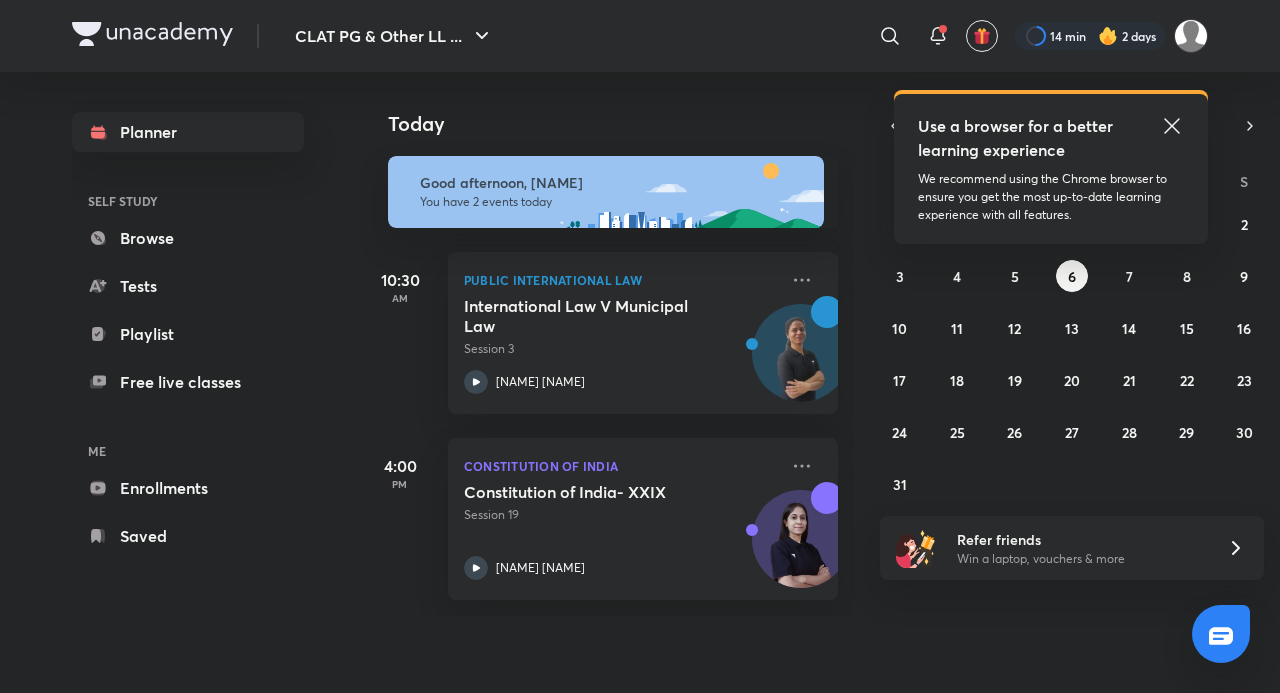 click 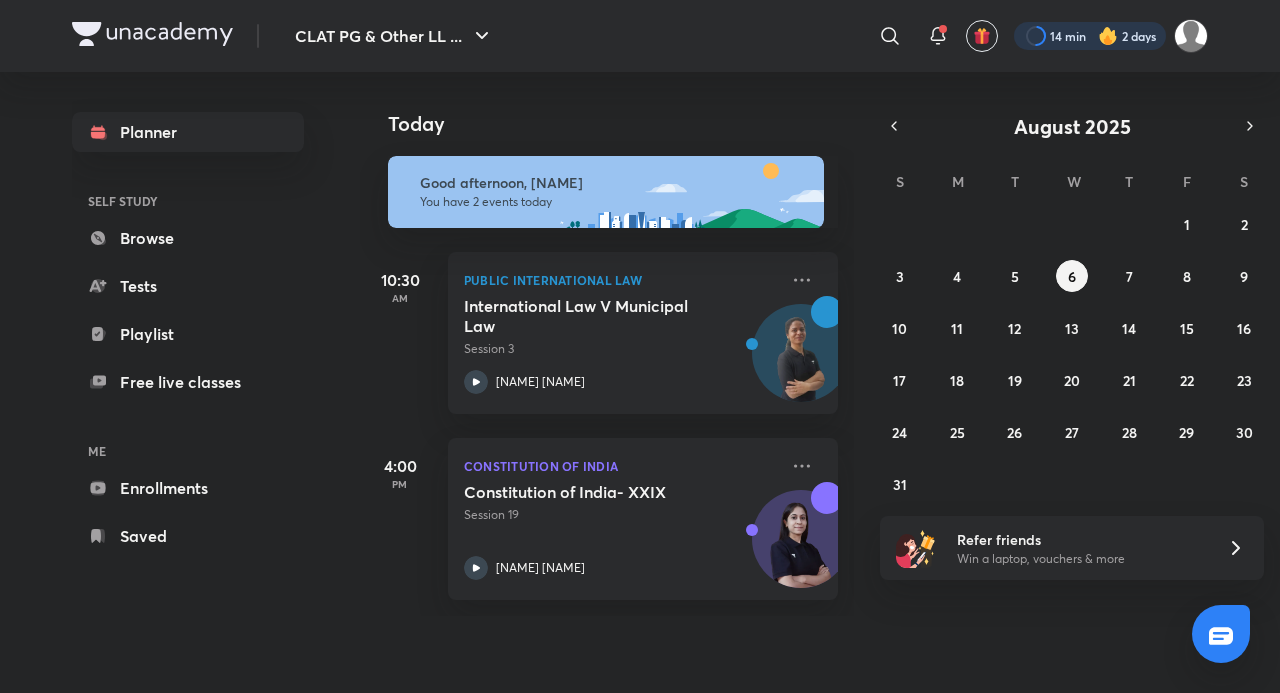click at bounding box center (1090, 36) 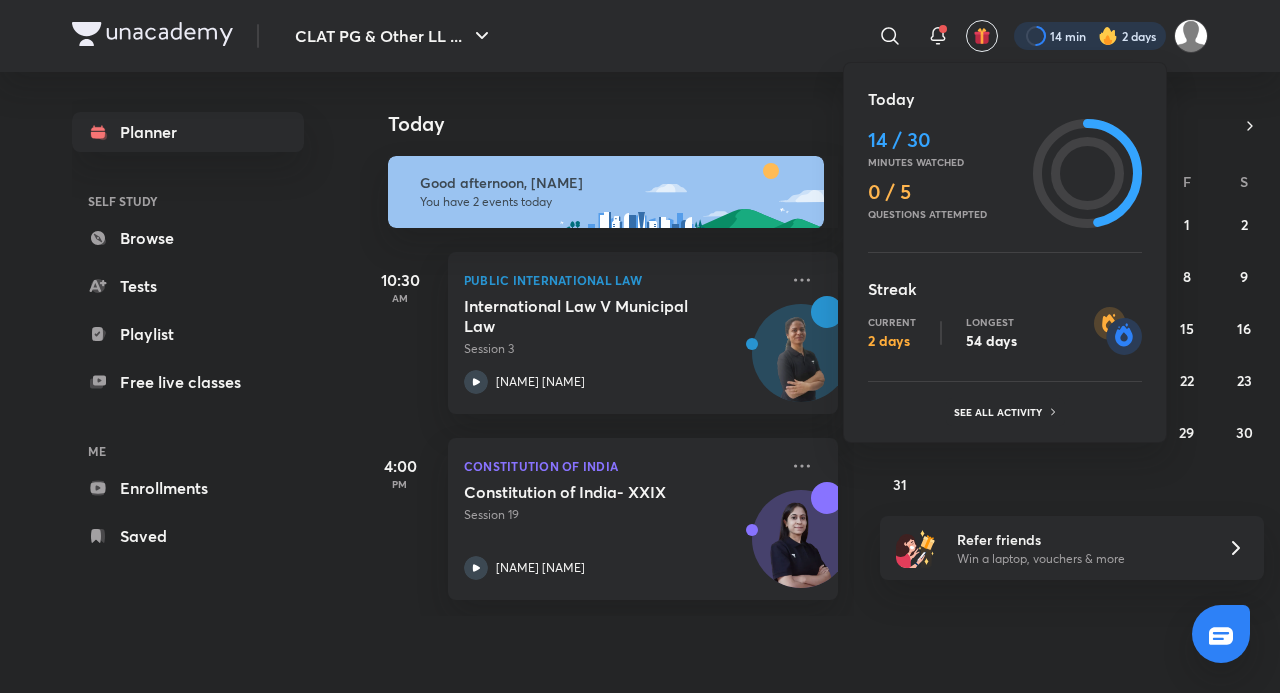 click at bounding box center [640, 346] 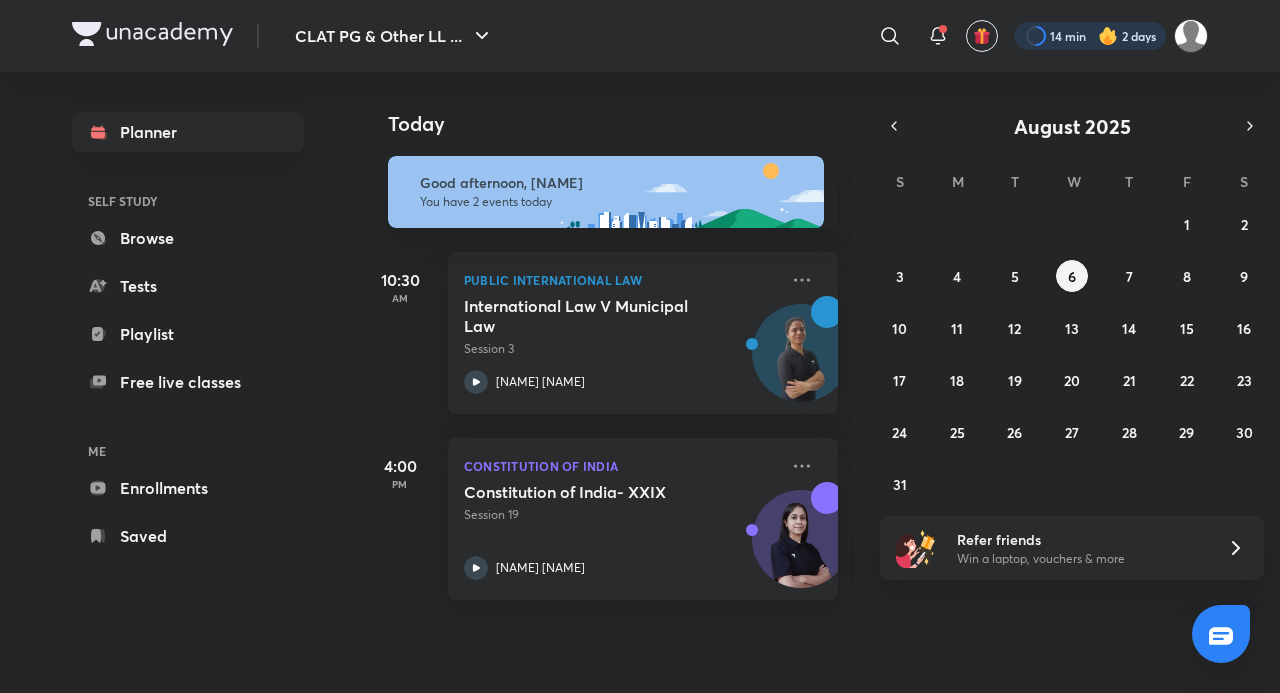 click at bounding box center (1090, 36) 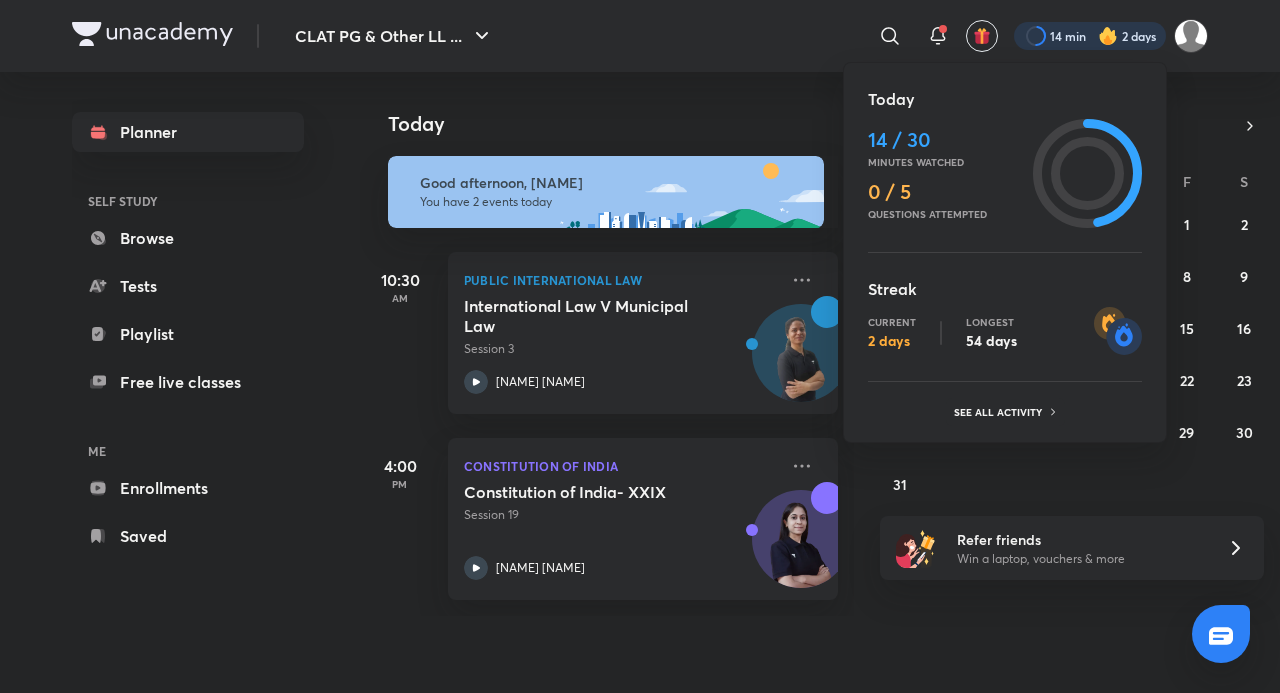 click on "Today 14 / 30 Minutes watched 0 / 5 Questions attempted Streak Current 2 days Longest 54 days See all activity" at bounding box center (1005, 252) 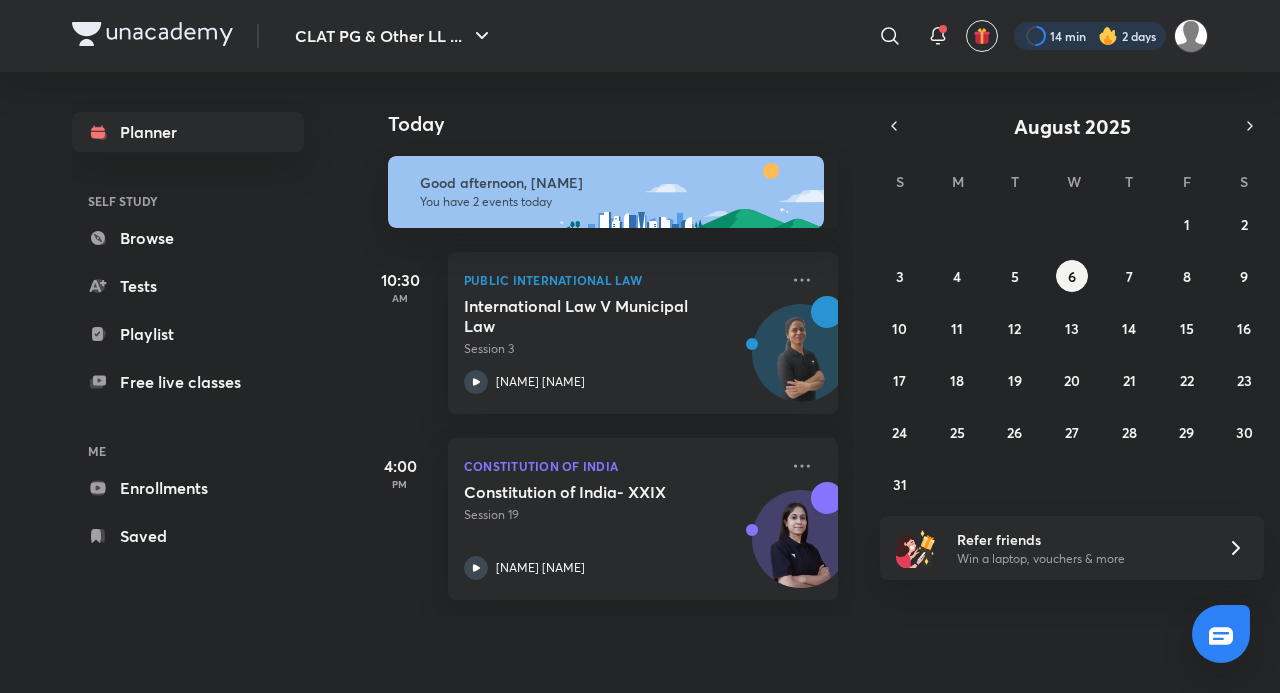 click at bounding box center [1090, 36] 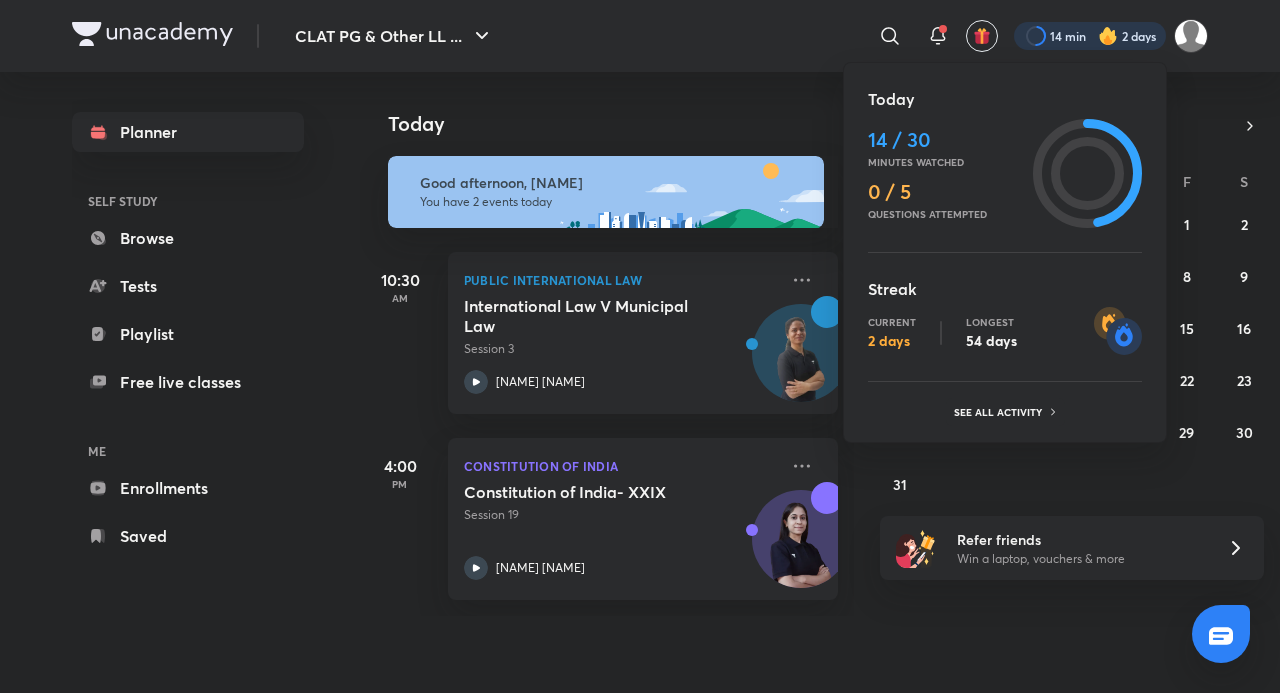 drag, startPoint x: 1109, startPoint y: 150, endPoint x: 1076, endPoint y: 115, distance: 48.104053 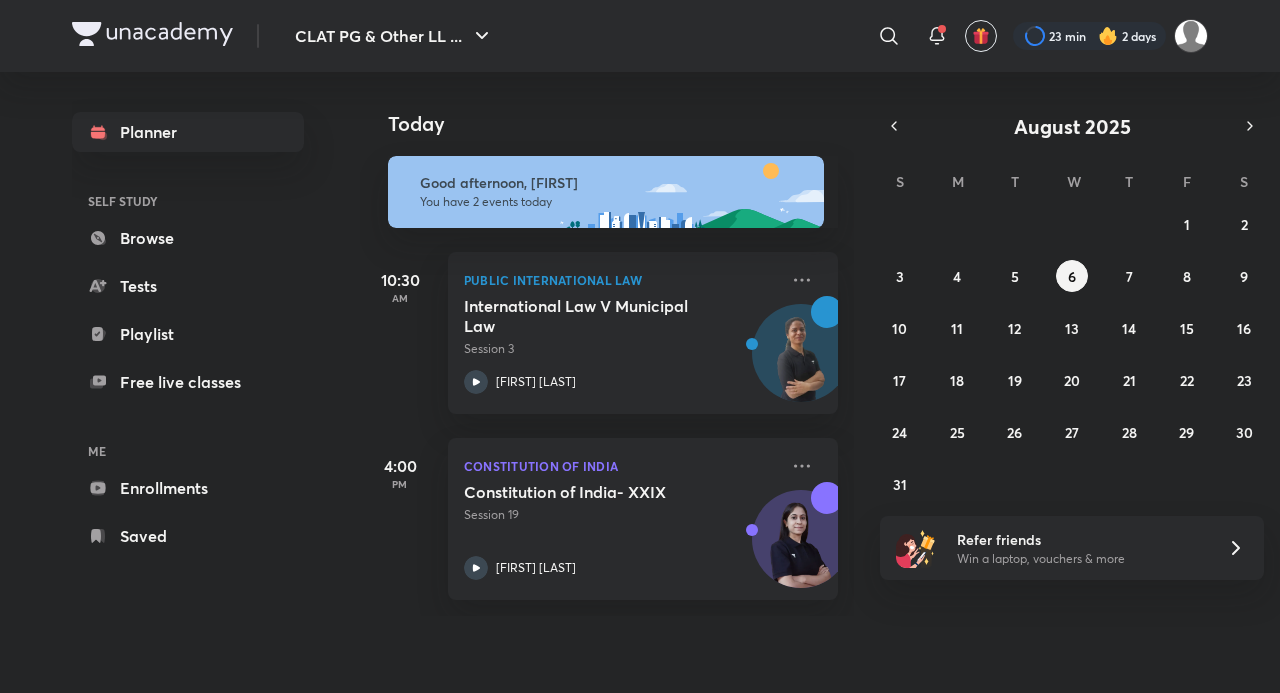 scroll, scrollTop: 0, scrollLeft: 0, axis: both 